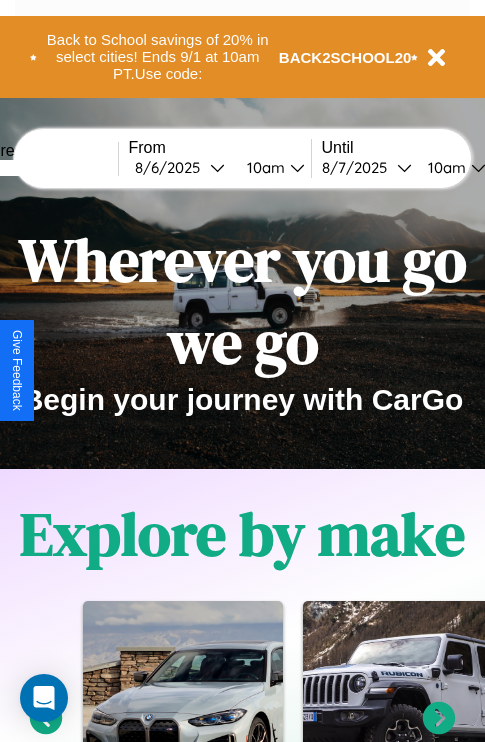scroll, scrollTop: 0, scrollLeft: 0, axis: both 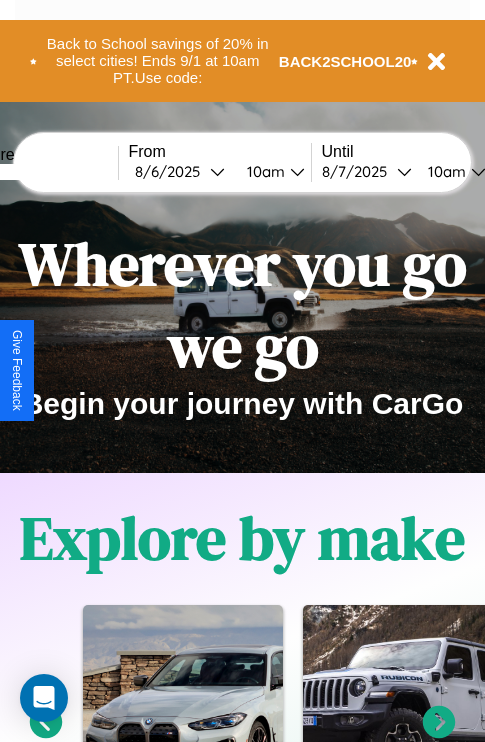 click at bounding box center [43, 172] 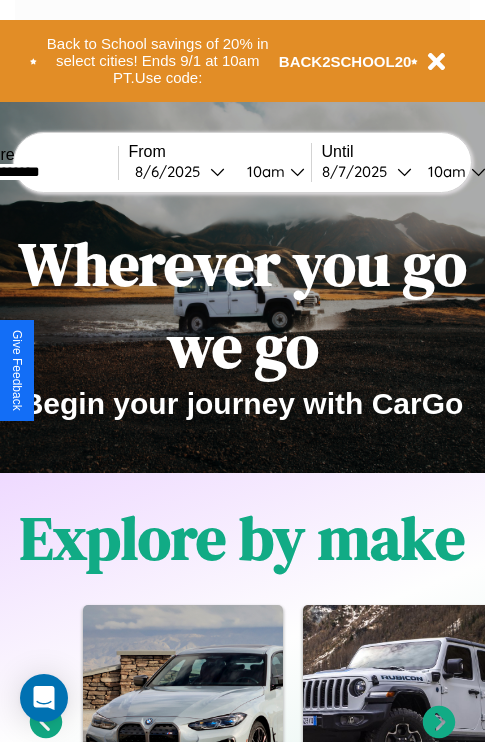 type on "**********" 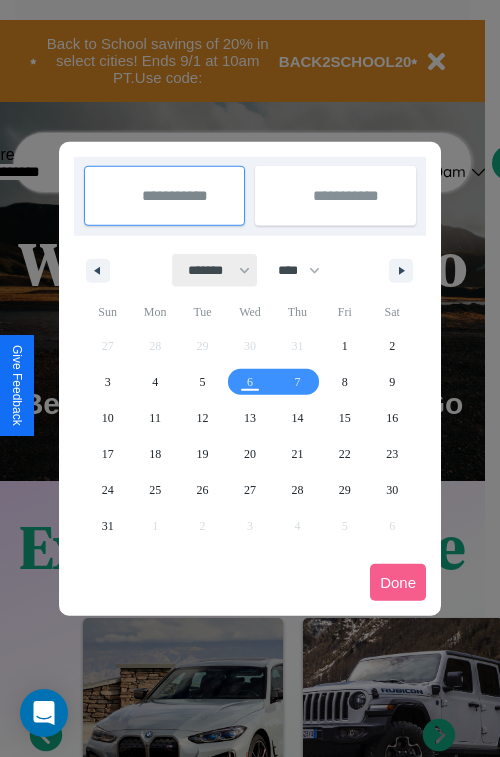 click on "******* ******** ***** ***** *** **** **** ****** ********* ******* ******** ********" at bounding box center [215, 270] 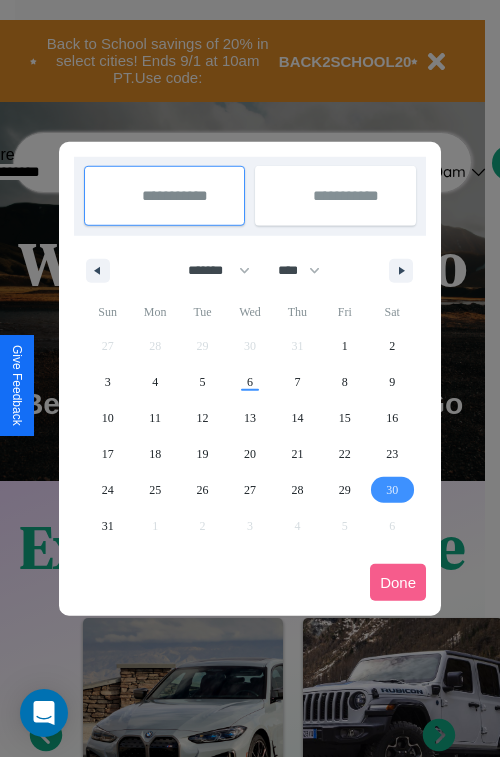 click on "30" at bounding box center [392, 490] 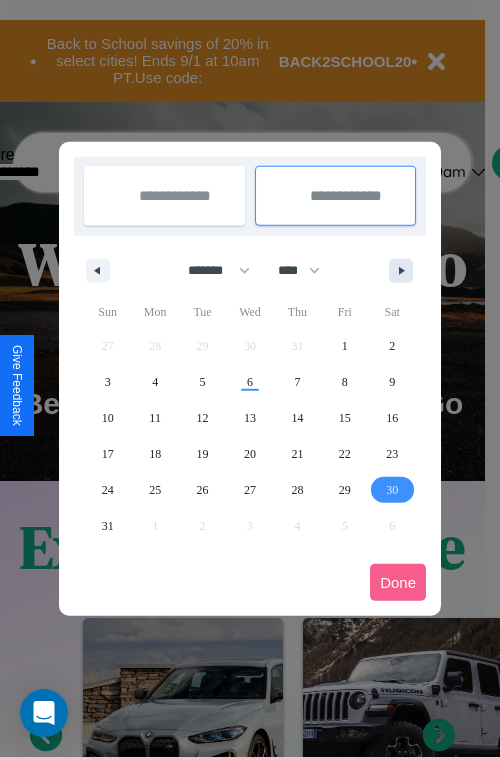 click at bounding box center [405, 271] 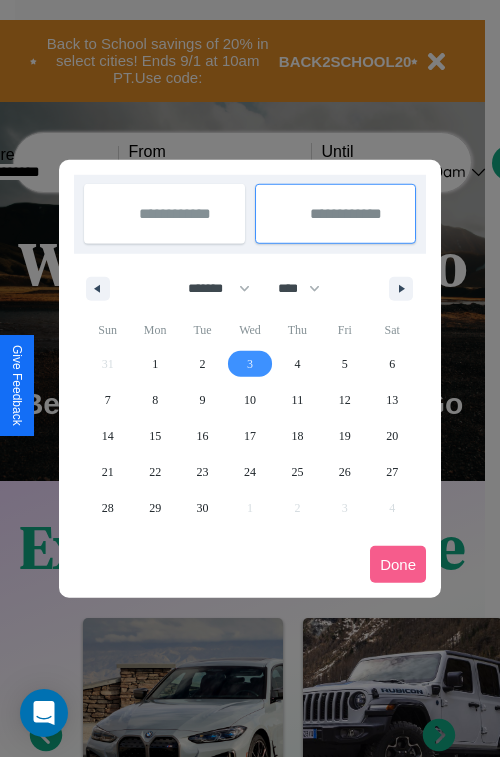 click on "3" at bounding box center [250, 364] 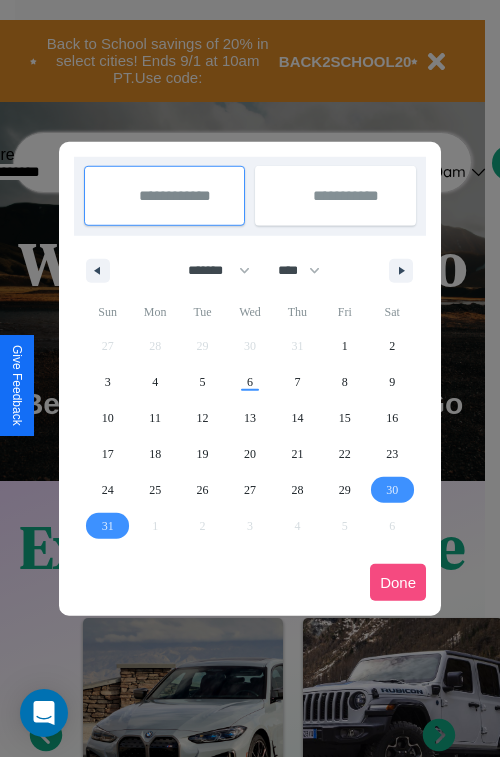 click on "Done" at bounding box center (398, 582) 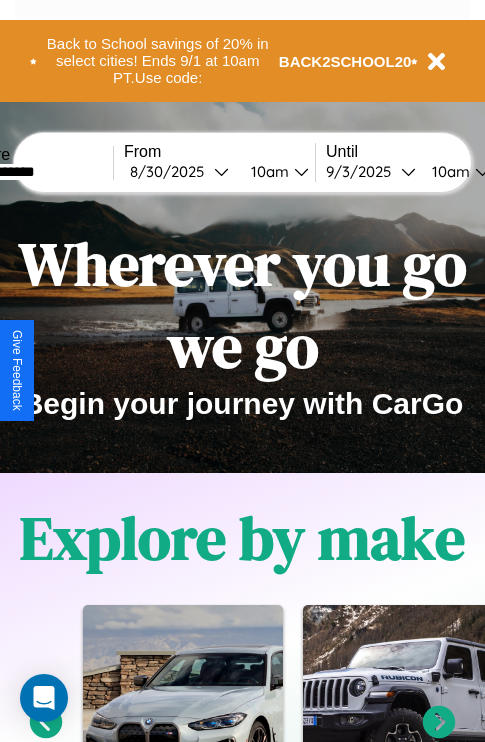 click on "10am" at bounding box center (267, 171) 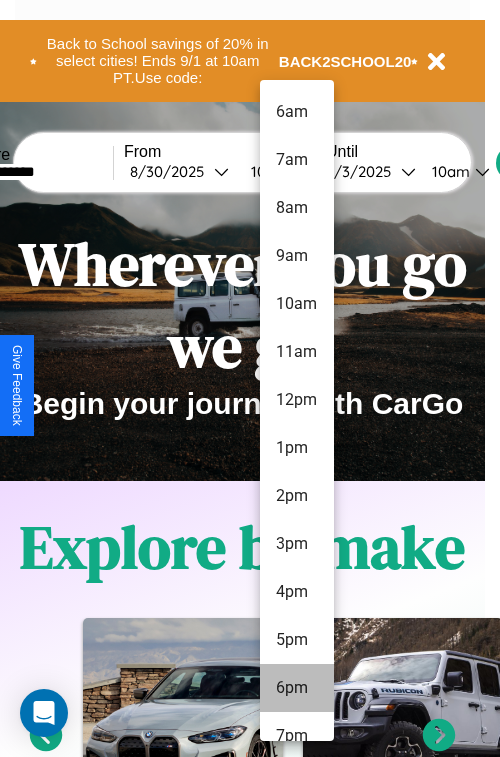 click on "6pm" at bounding box center (297, 688) 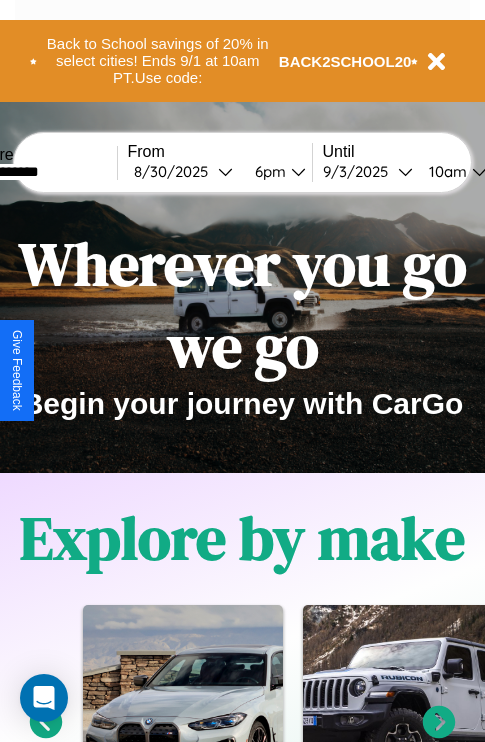 click on "10am" at bounding box center [445, 171] 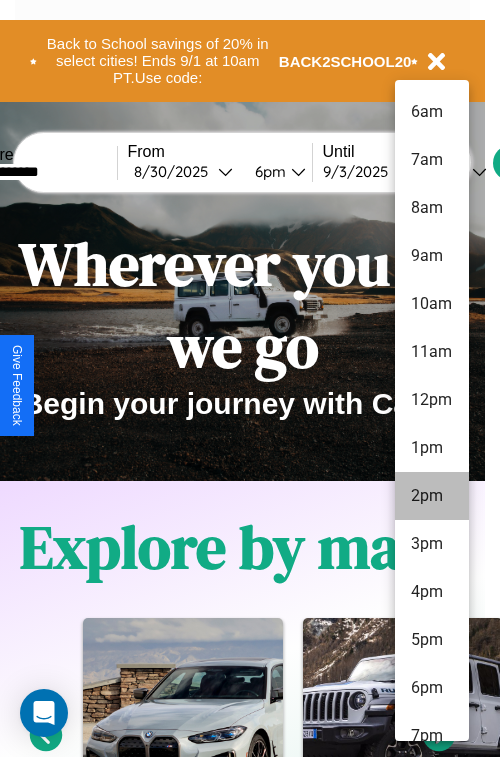 click on "2pm" at bounding box center (432, 496) 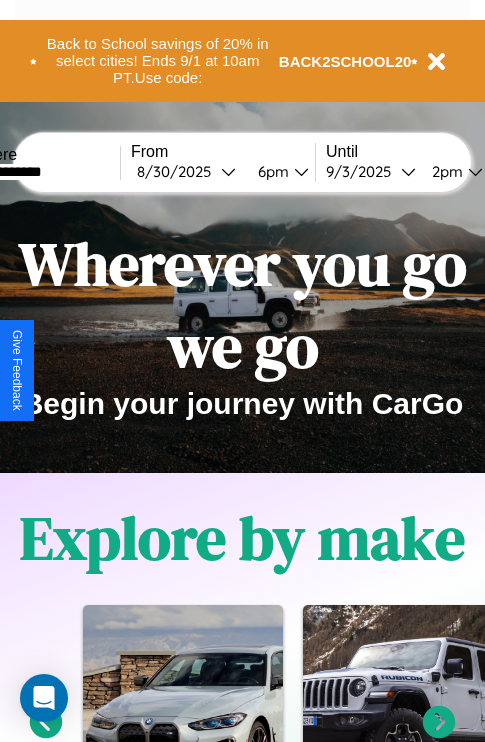 scroll, scrollTop: 0, scrollLeft: 66, axis: horizontal 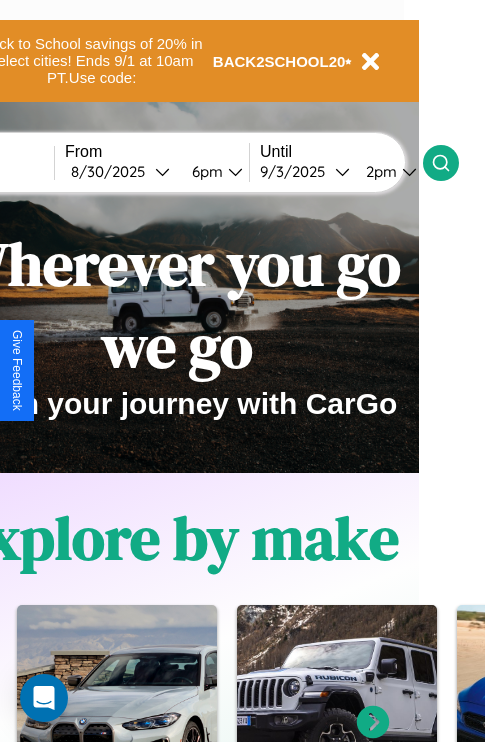 click 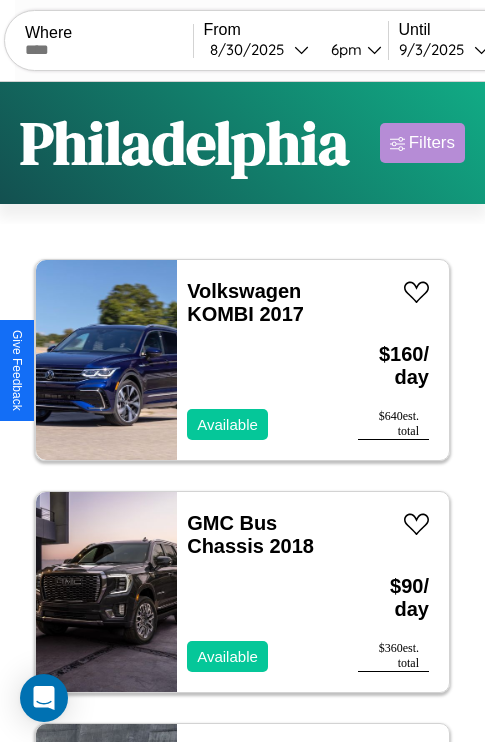 click on "Filters" at bounding box center [432, 143] 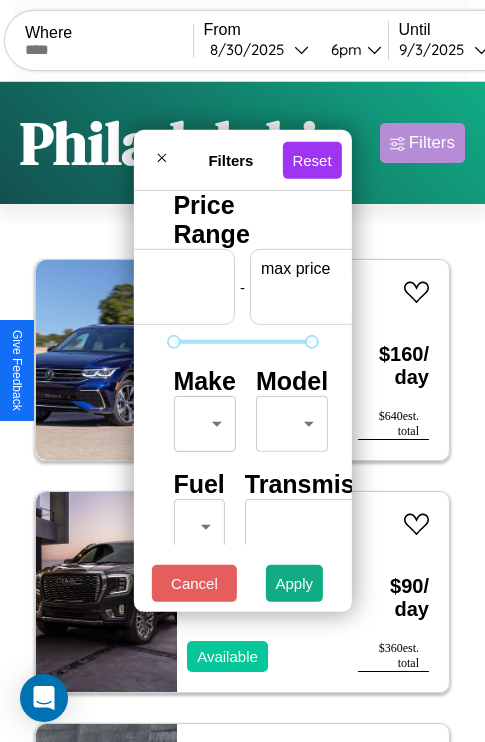 scroll, scrollTop: 0, scrollLeft: 124, axis: horizontal 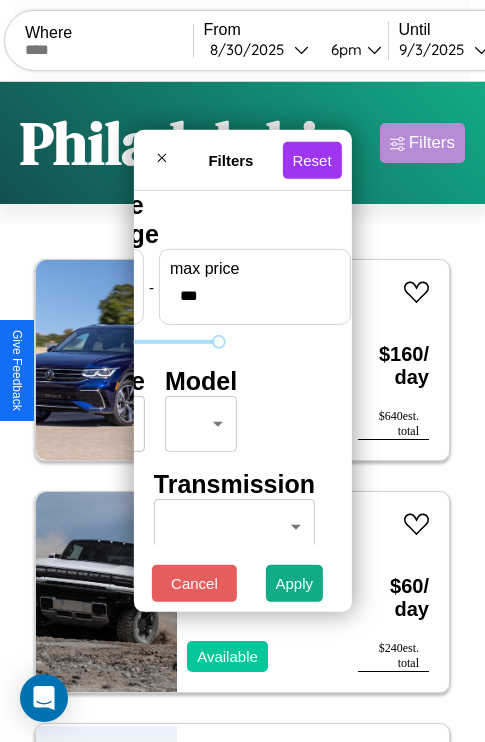 type on "***" 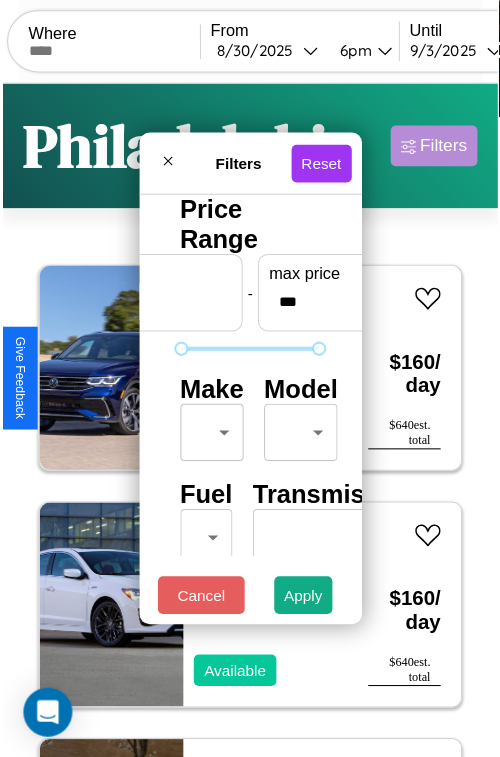 scroll, scrollTop: 59, scrollLeft: 0, axis: vertical 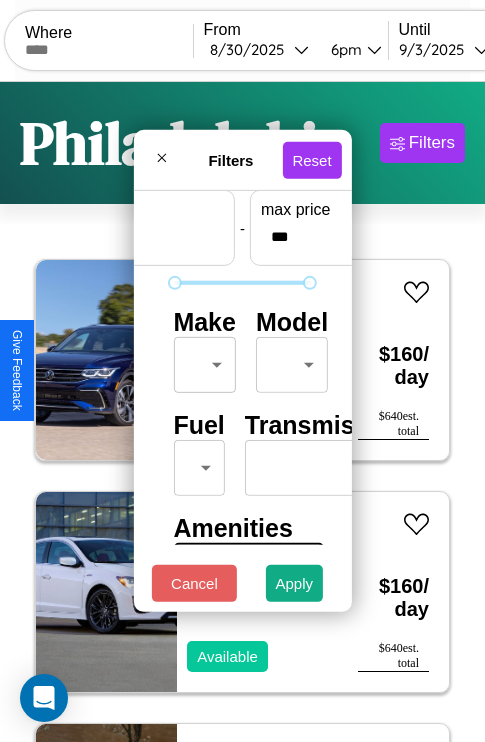 type on "*" 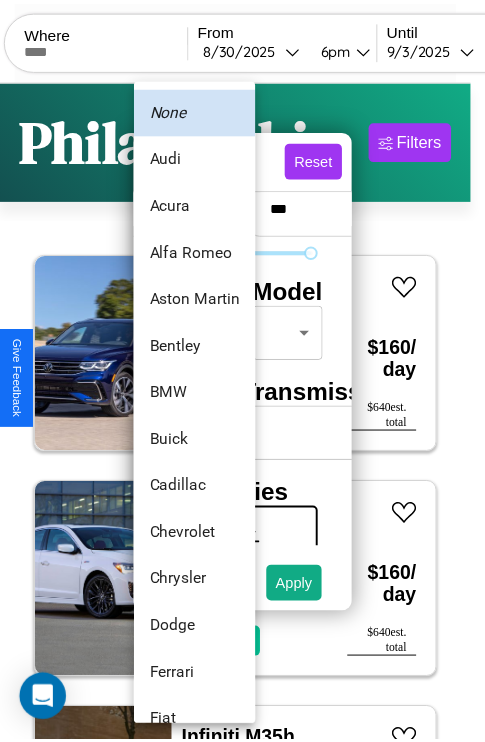 scroll, scrollTop: 38, scrollLeft: 0, axis: vertical 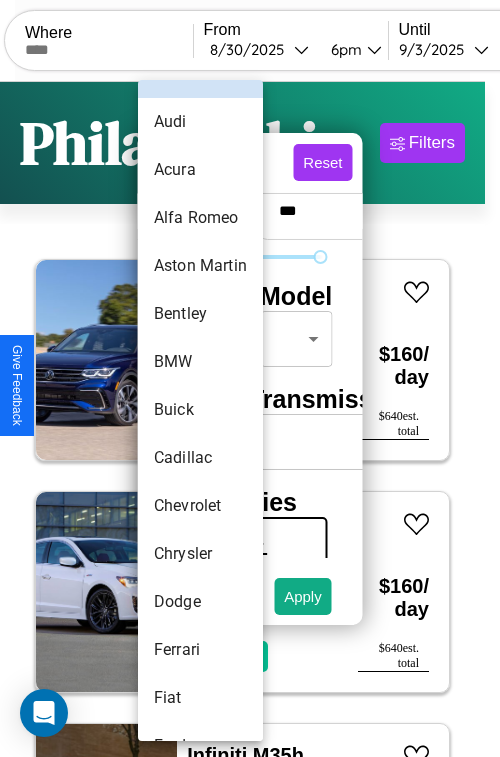 click on "Buick" at bounding box center (200, 410) 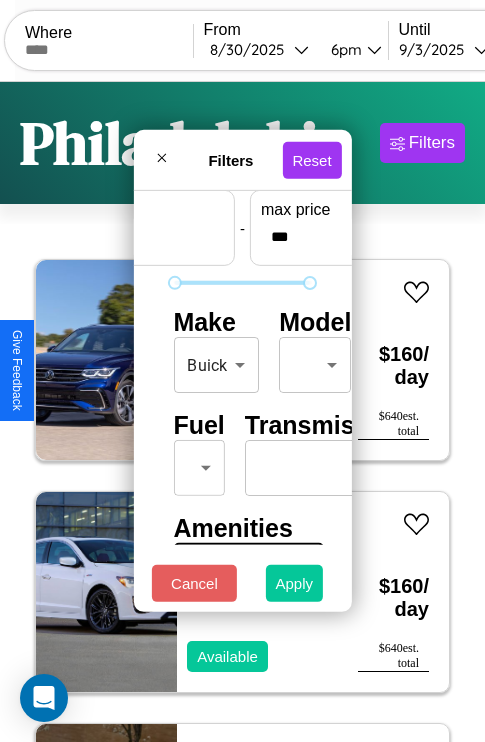 click on "Apply" at bounding box center (295, 583) 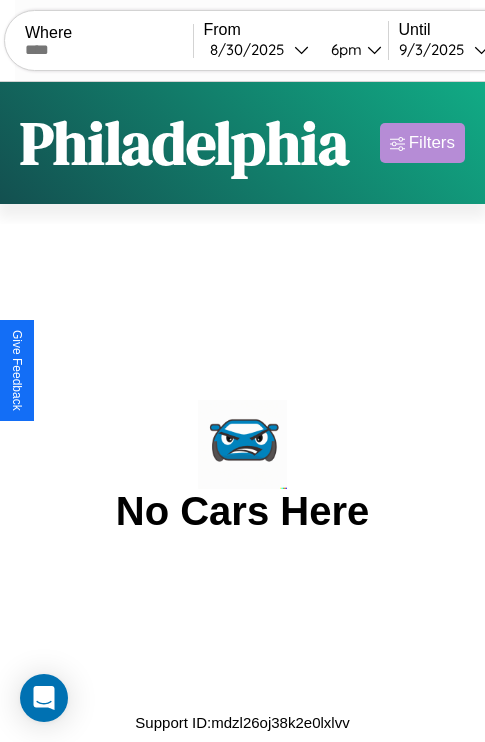 click on "Filters" at bounding box center (432, 143) 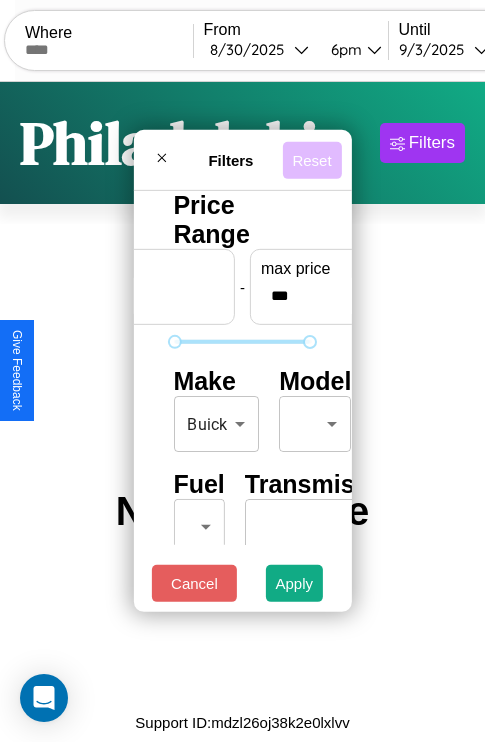 click on "Reset" at bounding box center [311, 159] 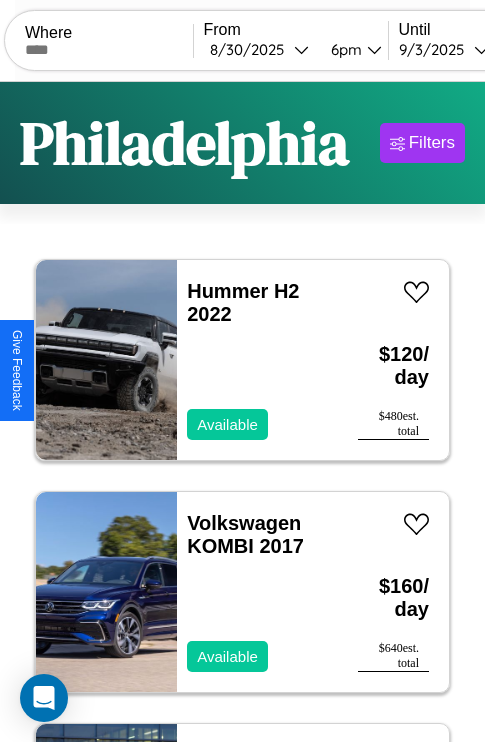 scroll, scrollTop: 95, scrollLeft: 0, axis: vertical 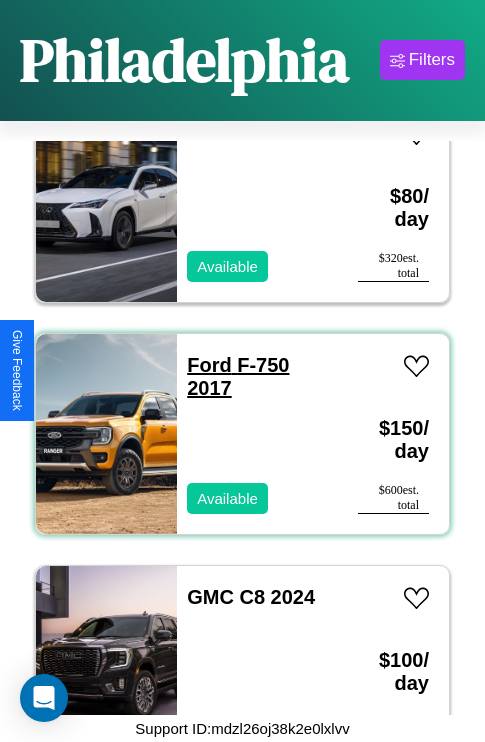 click on "Ford   F-750   2017" at bounding box center (238, 376) 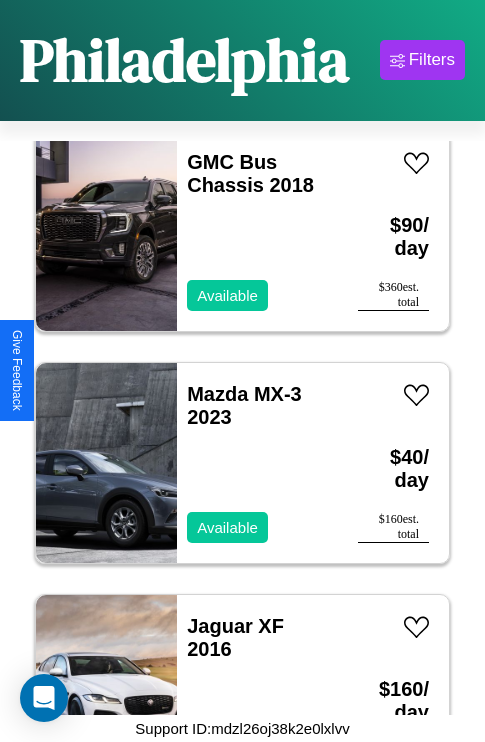 scroll, scrollTop: 771, scrollLeft: 0, axis: vertical 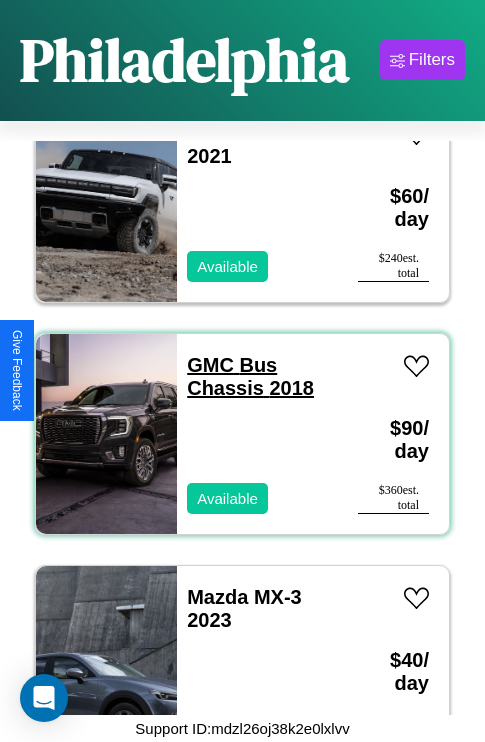 click on "GMC   Bus Chassis   2018" at bounding box center (250, 376) 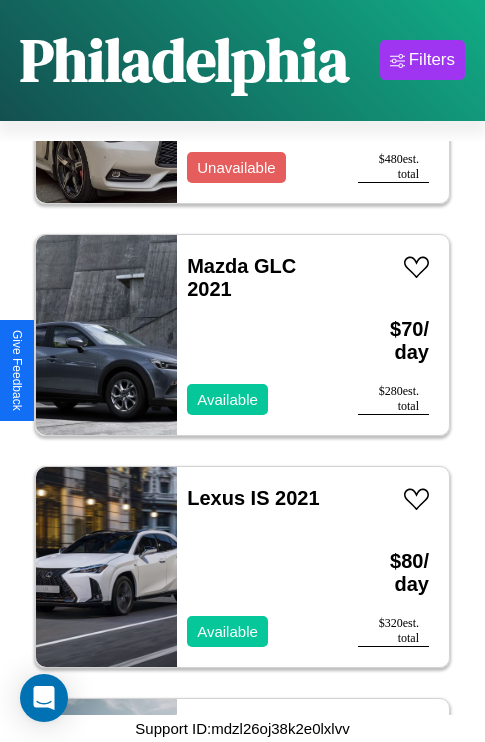 scroll, scrollTop: 8502, scrollLeft: 0, axis: vertical 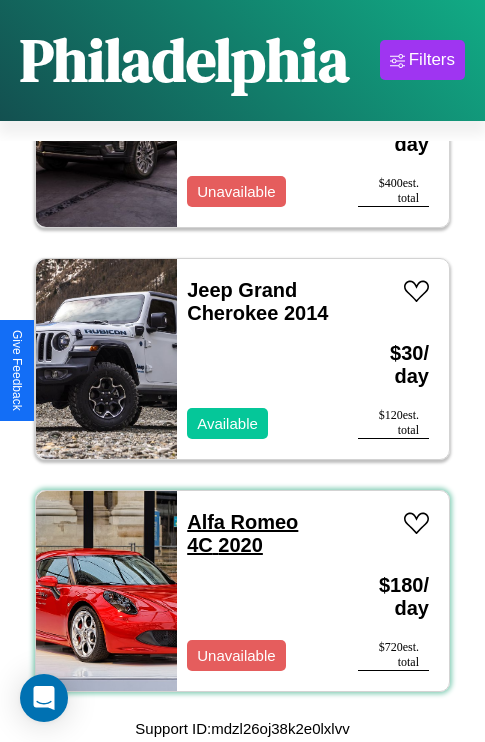 click on "Alfa Romeo   4C   2020" at bounding box center [242, 533] 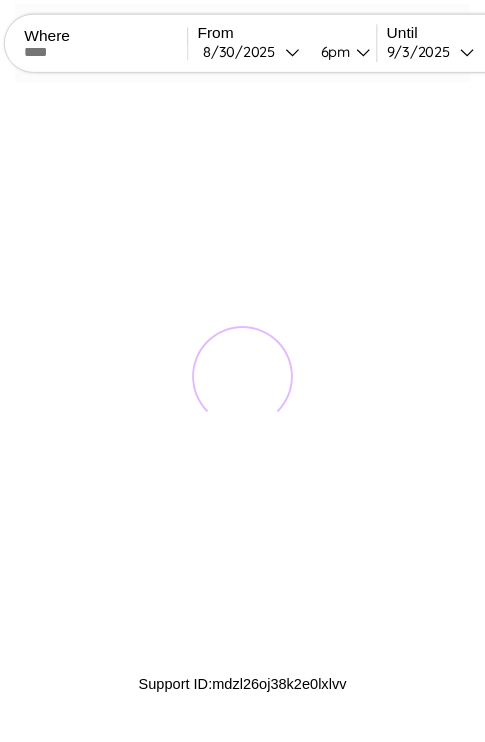 scroll, scrollTop: 0, scrollLeft: 0, axis: both 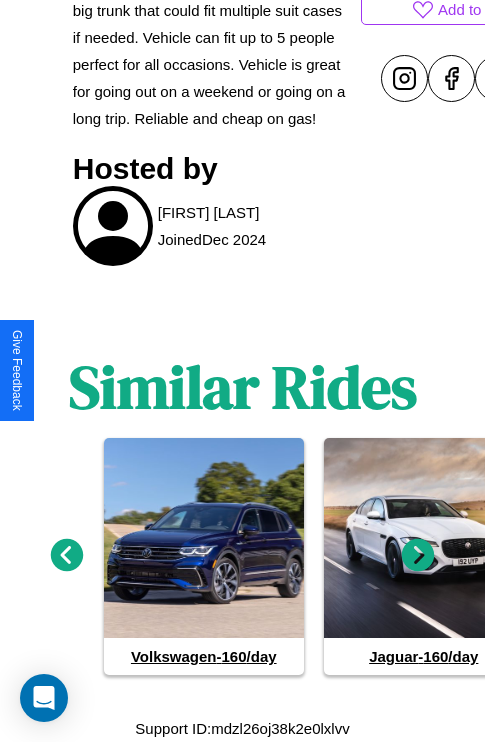 click 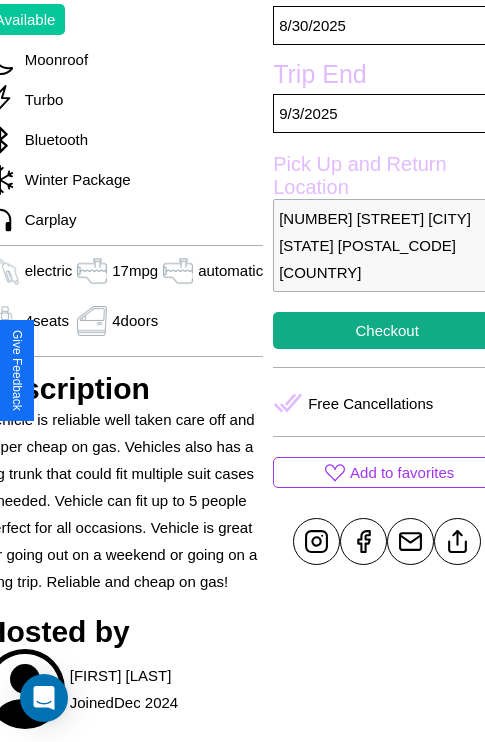 scroll, scrollTop: 525, scrollLeft: 96, axis: both 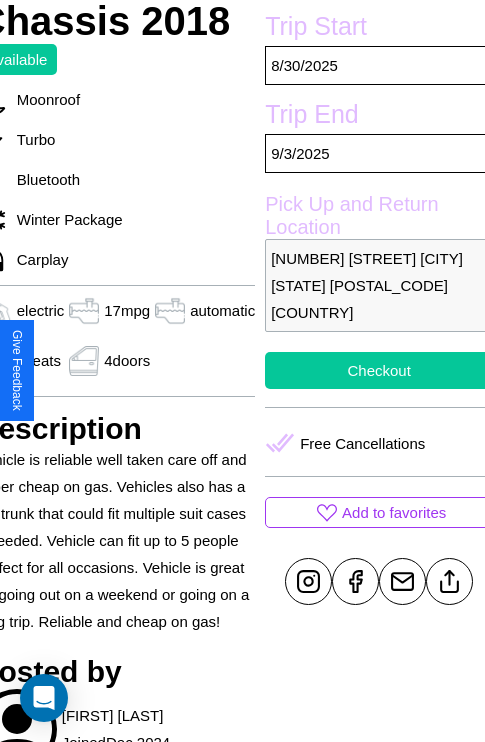 click on "Checkout" at bounding box center [379, 370] 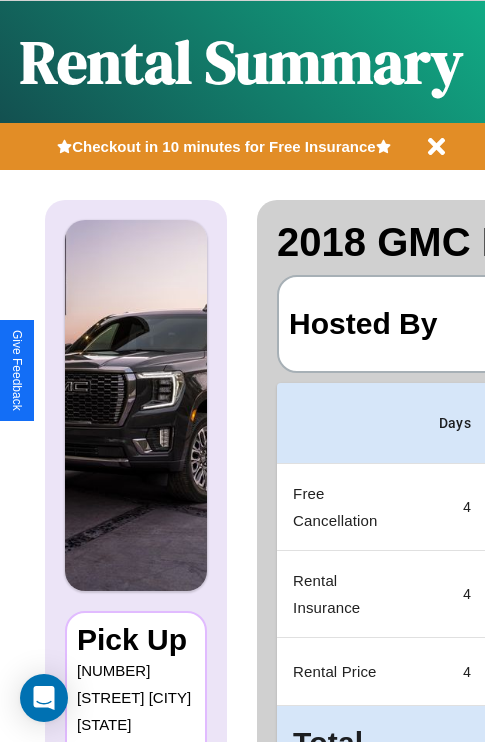 scroll, scrollTop: 0, scrollLeft: 397, axis: horizontal 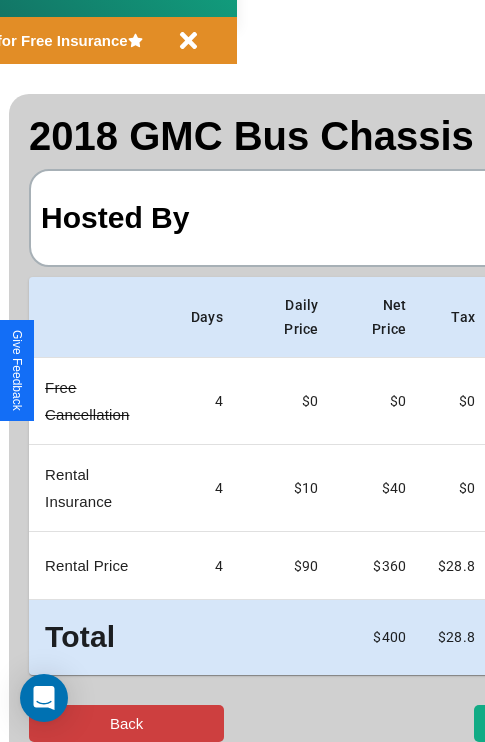 click on "Back" at bounding box center [126, 723] 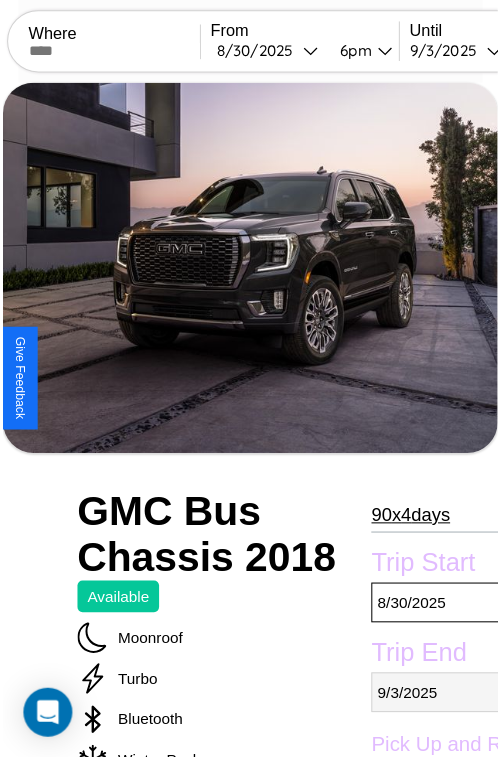 scroll, scrollTop: 220, scrollLeft: 96, axis: both 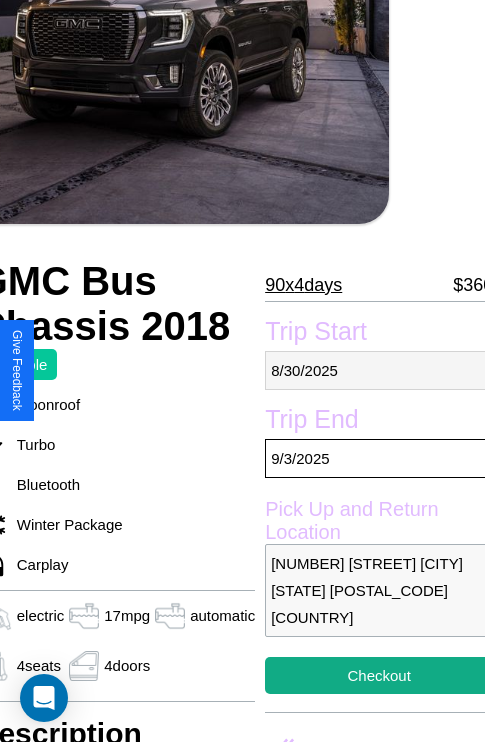 click on "[DATE]" at bounding box center [379, 370] 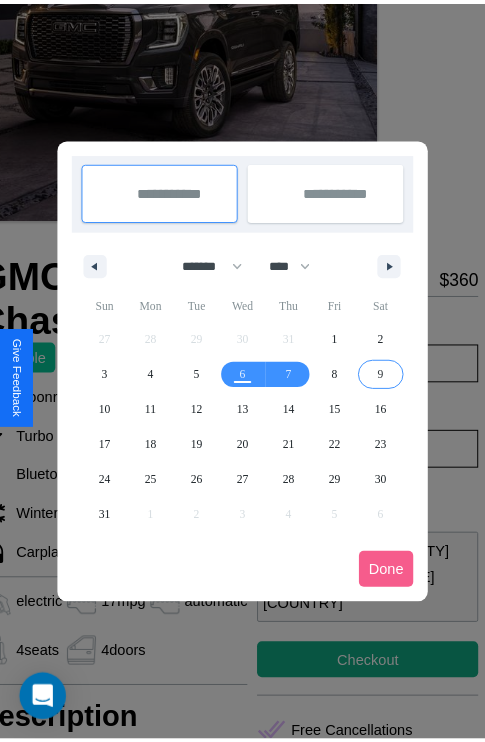 scroll, scrollTop: 0, scrollLeft: 96, axis: horizontal 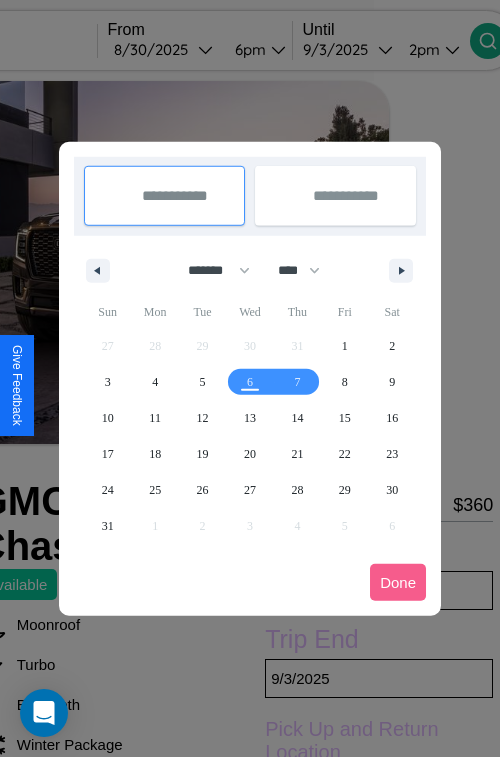 click at bounding box center [250, 378] 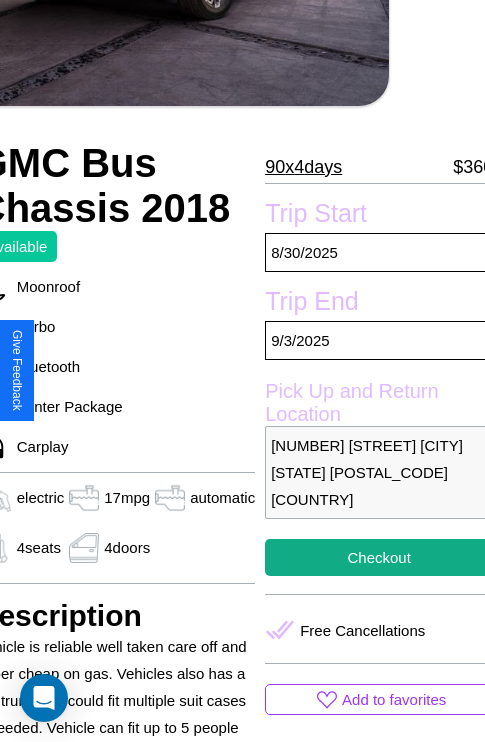 scroll, scrollTop: 440, scrollLeft: 96, axis: both 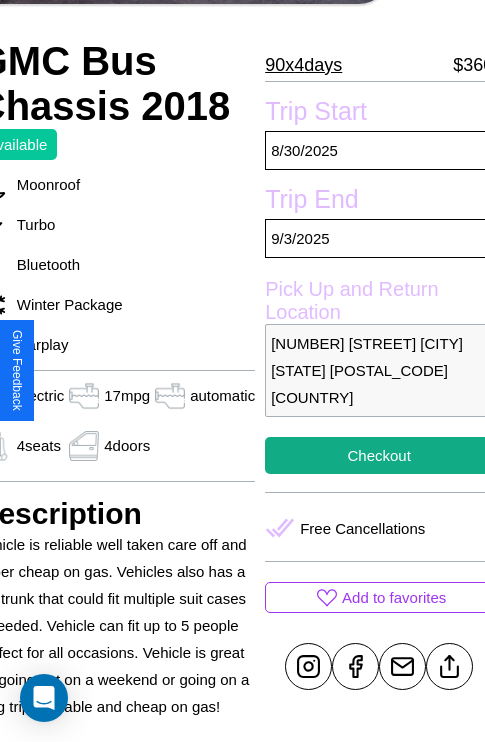 click on "[NUMBER] [STREET] [CITY] [STATE] [POSTAL_CODE] [COUNTRY]" at bounding box center (379, 370) 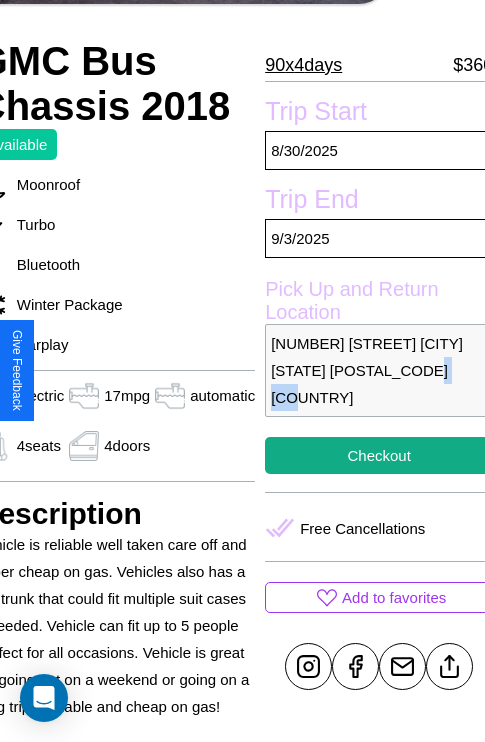 click on "[NUMBER] [STREET] [CITY] [STATE] [POSTAL_CODE] [COUNTRY]" at bounding box center [379, 370] 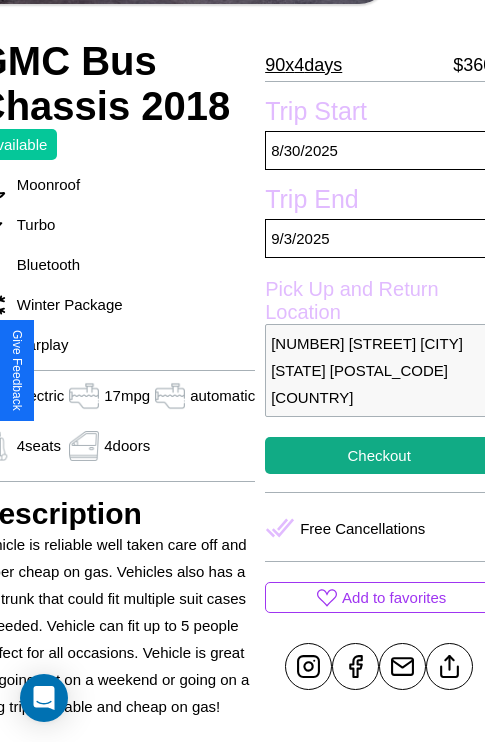 click on "[NUMBER] [STREET] [CITY] [STATE] [POSTAL_CODE] [COUNTRY]" at bounding box center [379, 370] 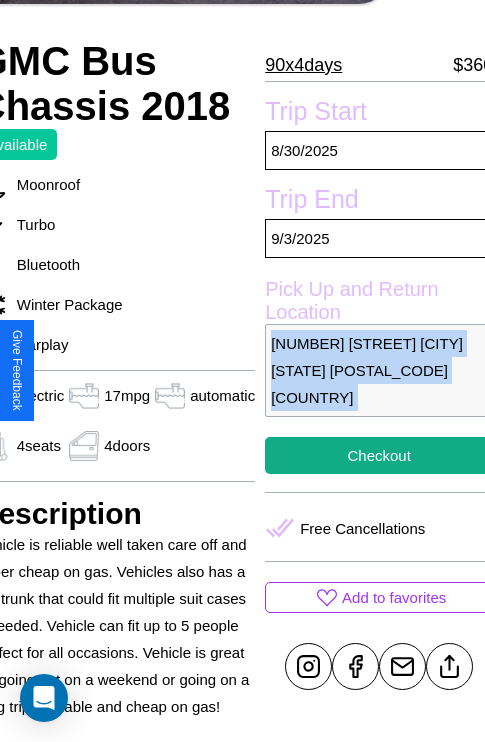 click on "[NUMBER] [STREET] [CITY] [STATE] [POSTAL_CODE] [COUNTRY]" at bounding box center (379, 370) 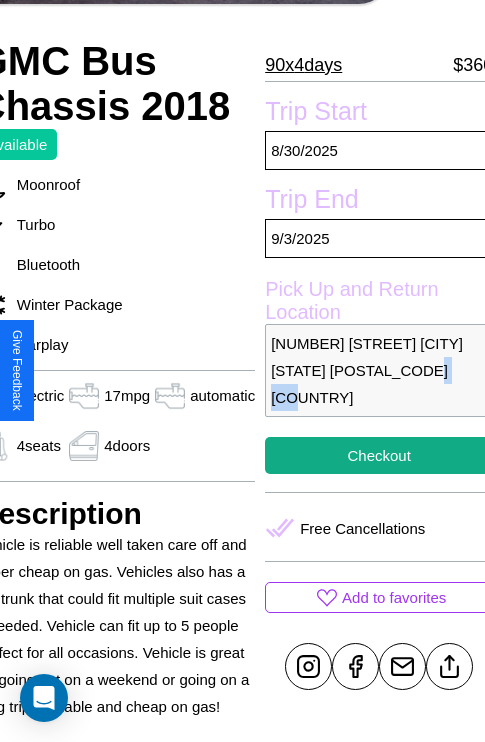 click on "[NUMBER] [STREET] [CITY] [STATE] [POSTAL_CODE] [COUNTRY]" at bounding box center (379, 370) 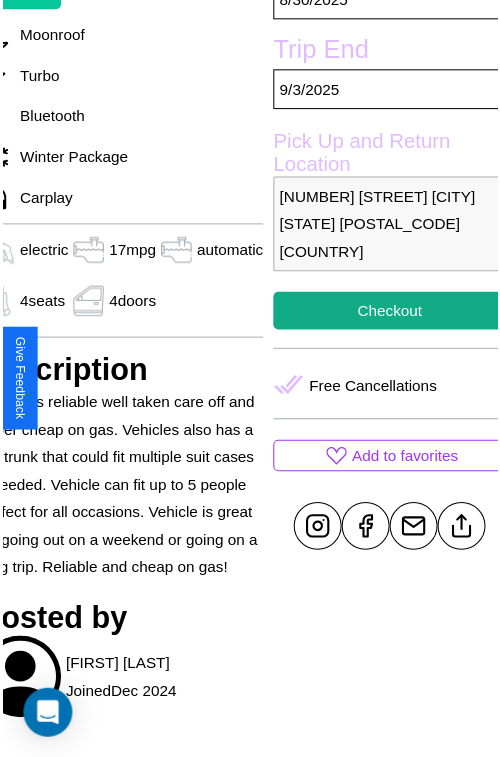 scroll, scrollTop: 667, scrollLeft: 96, axis: both 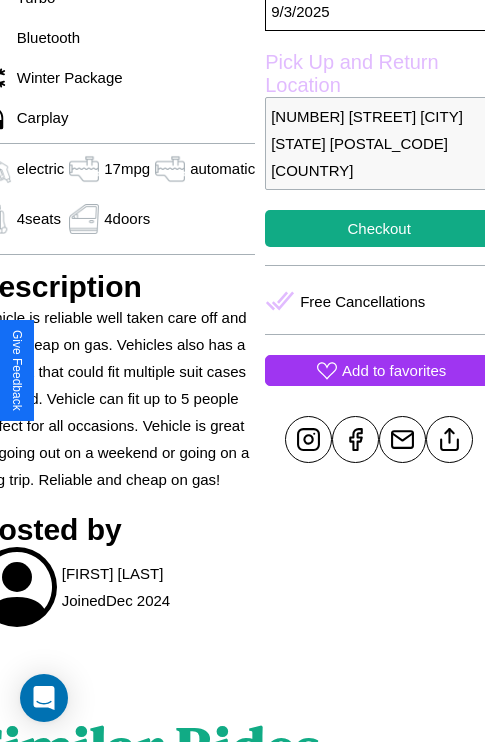 click on "Add to favorites" at bounding box center [394, 370] 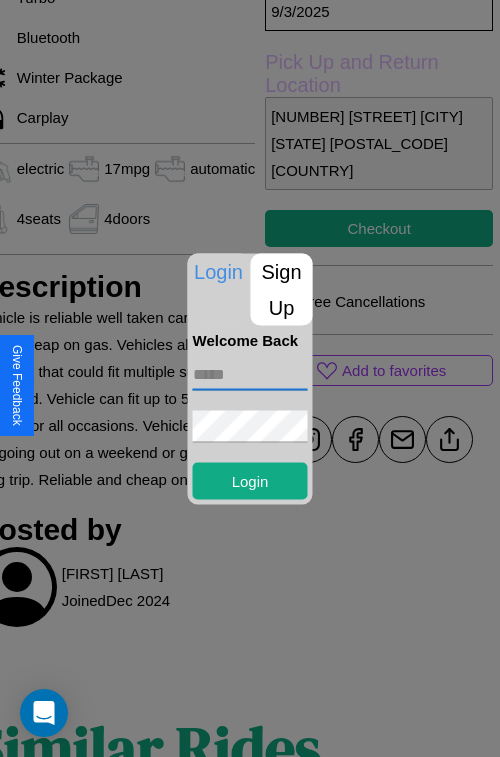 click at bounding box center [250, 374] 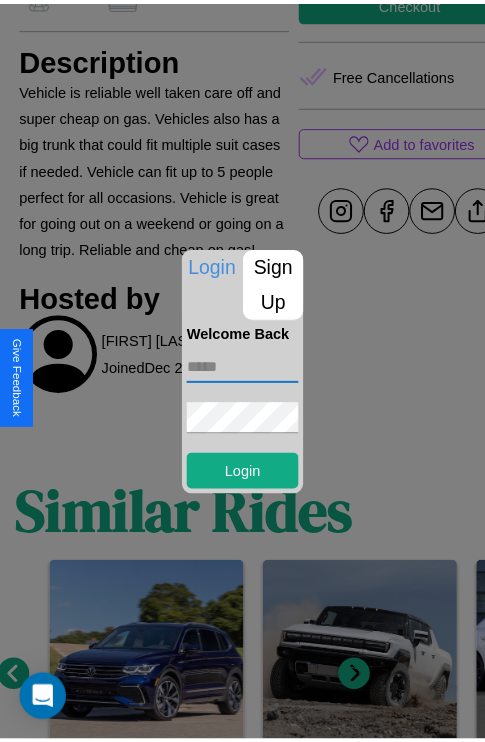 scroll, scrollTop: 1013, scrollLeft: 30, axis: both 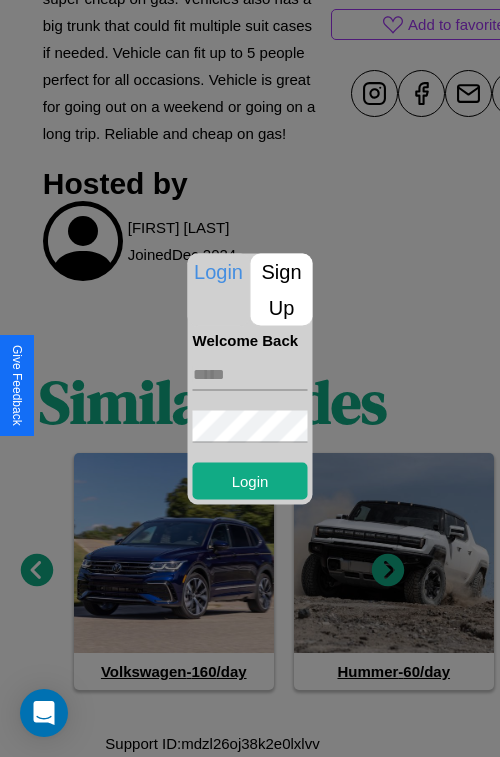 click at bounding box center [250, 378] 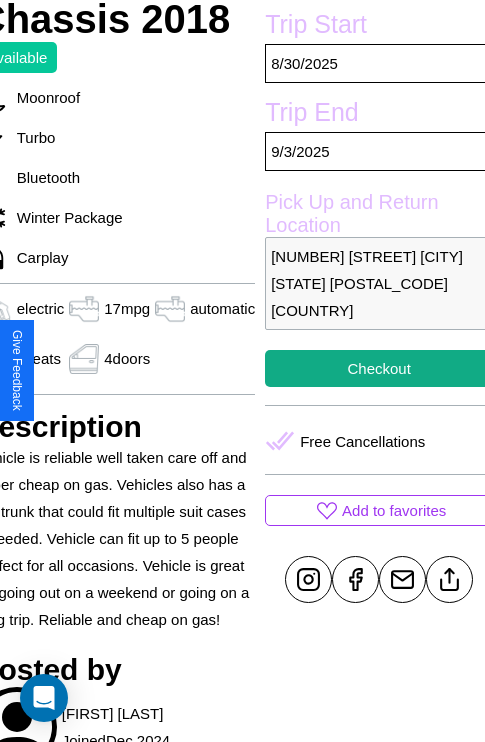 scroll, scrollTop: 525, scrollLeft: 96, axis: both 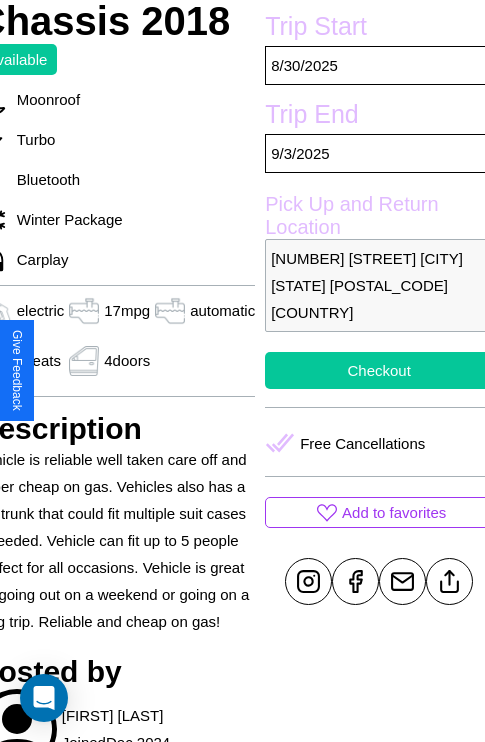 click on "Checkout" at bounding box center [379, 370] 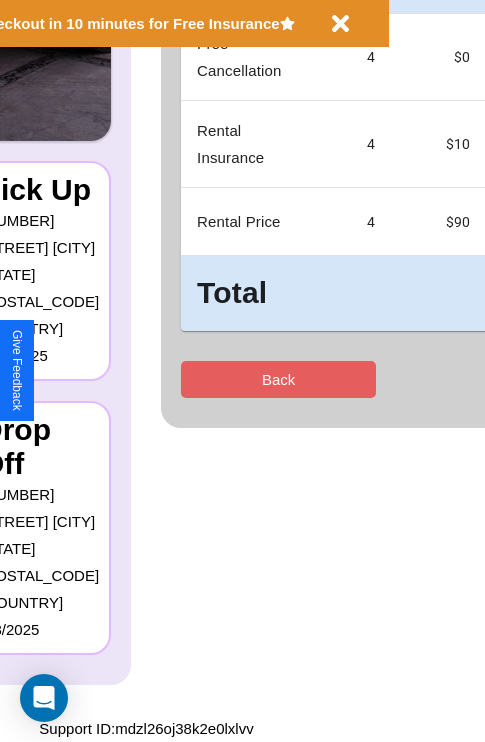 scroll, scrollTop: 0, scrollLeft: 0, axis: both 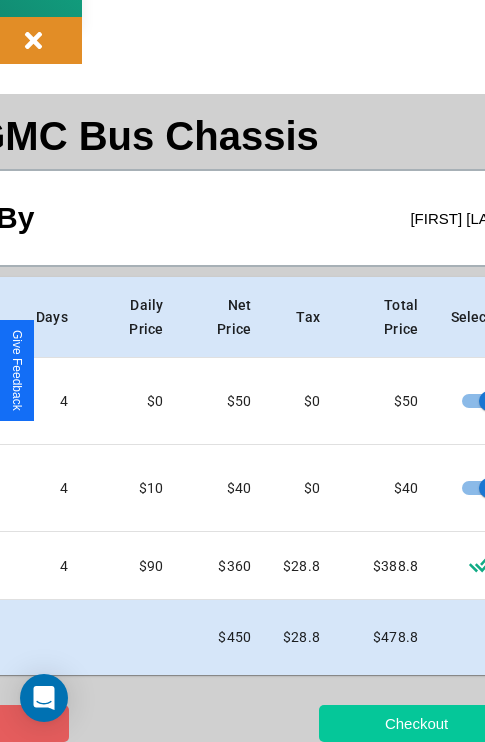 click on "Checkout" at bounding box center [416, 723] 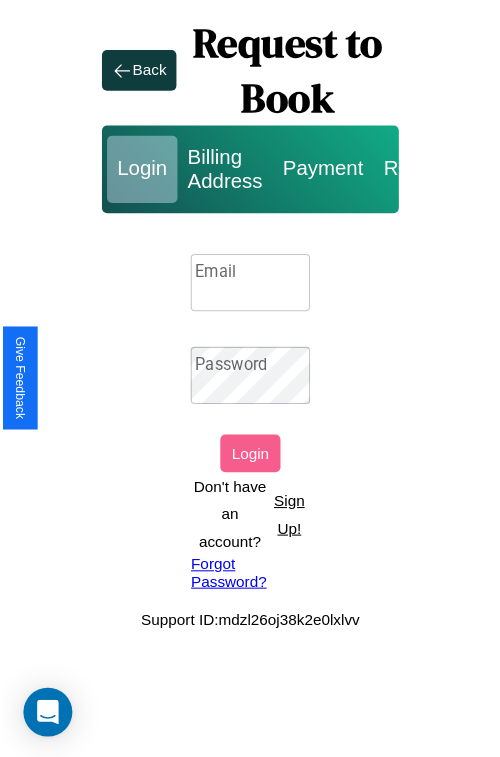 scroll, scrollTop: 0, scrollLeft: 0, axis: both 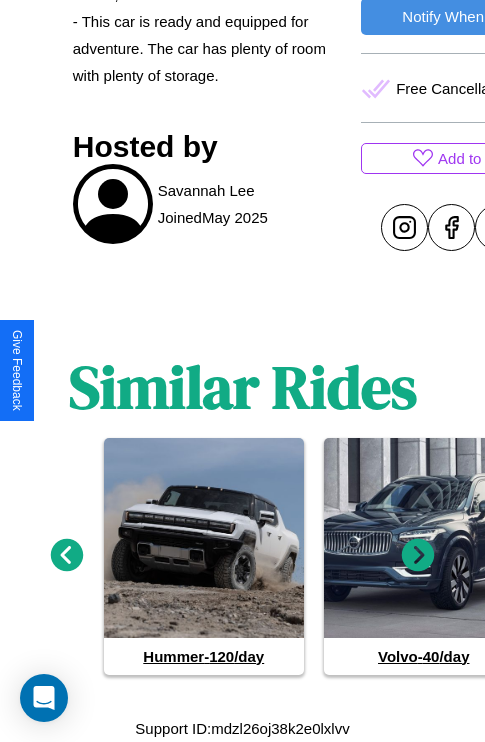 click 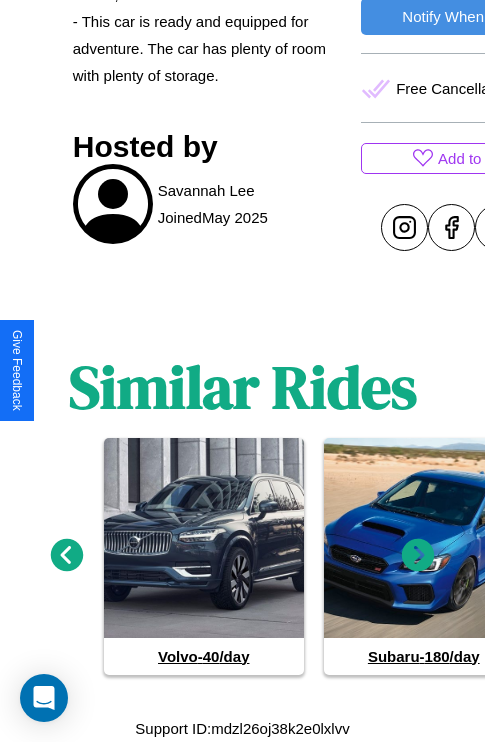click 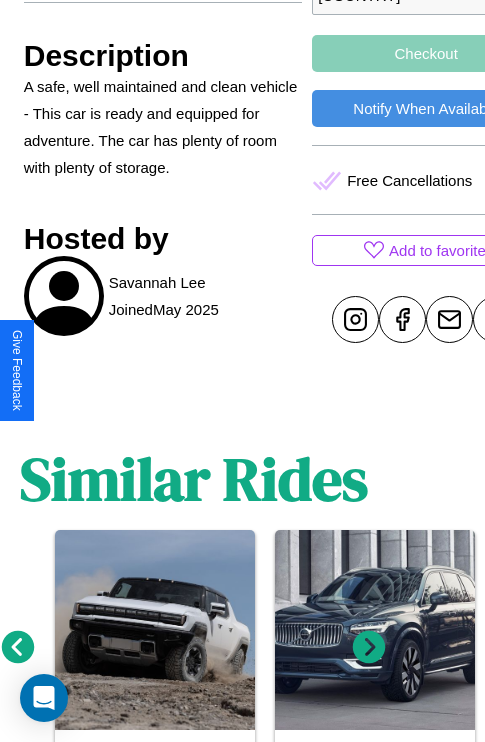 scroll, scrollTop: 751, scrollLeft: 76, axis: both 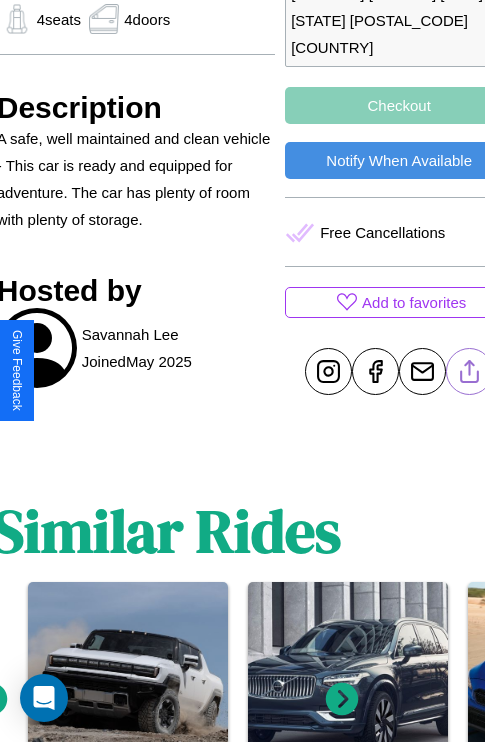 click 